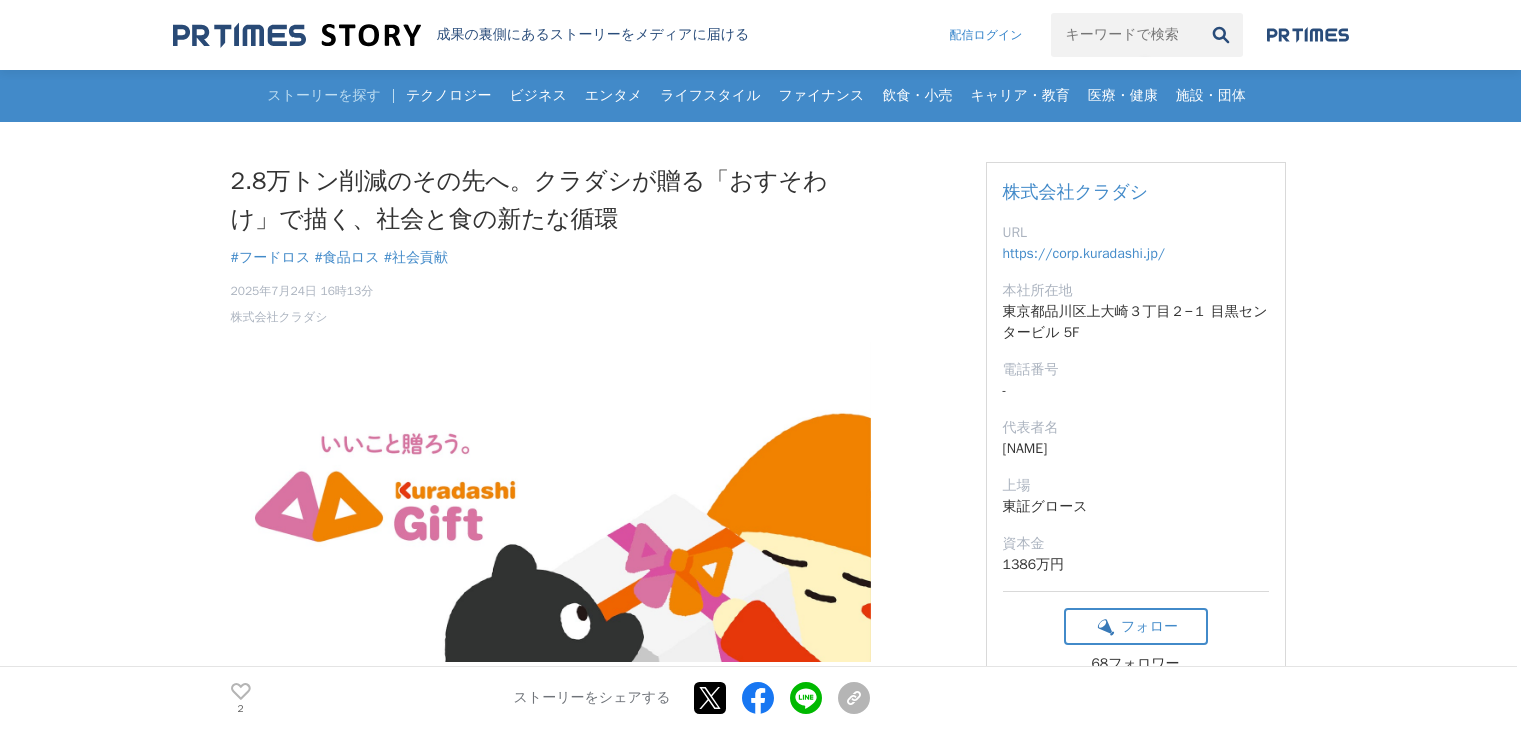 scroll, scrollTop: 0, scrollLeft: 0, axis: both 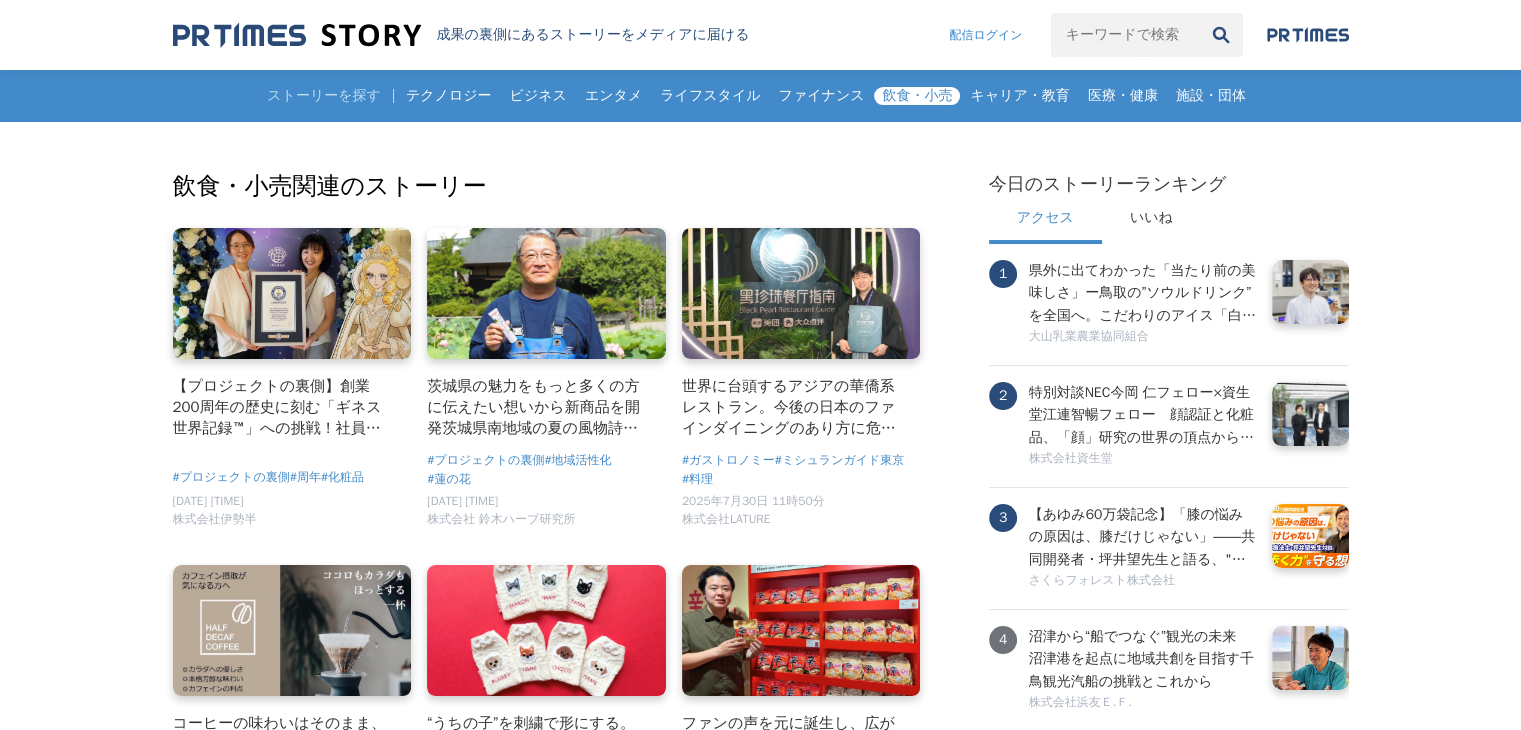 click on "ストーリーを探す
テクノロジー
ビジネス
エンタメ
ライフスタイル
ファイナンス
飲食・小売
キャリア・教育
医療・健康
施設・団体" at bounding box center [761, 96] 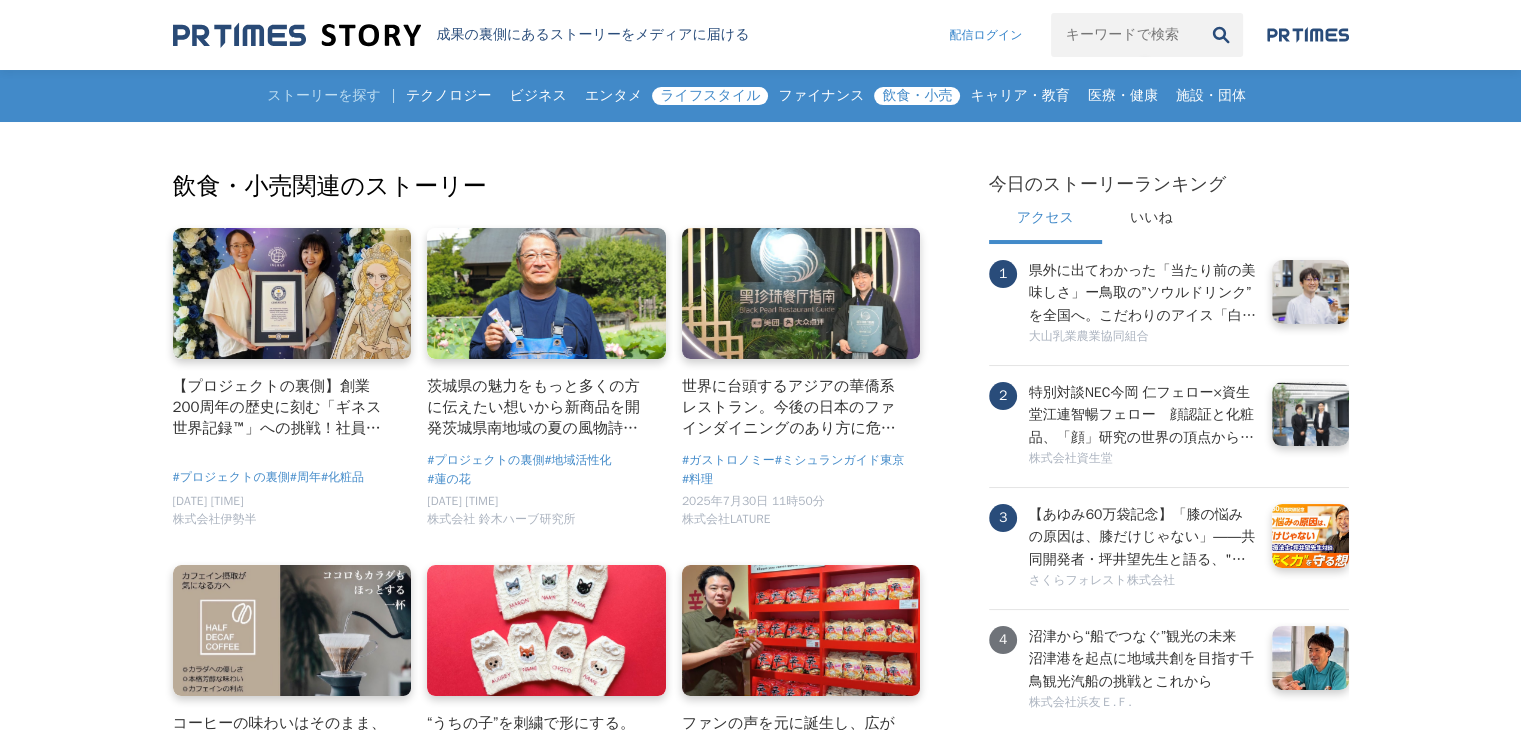 click on "ライフスタイル" at bounding box center (710, 96) 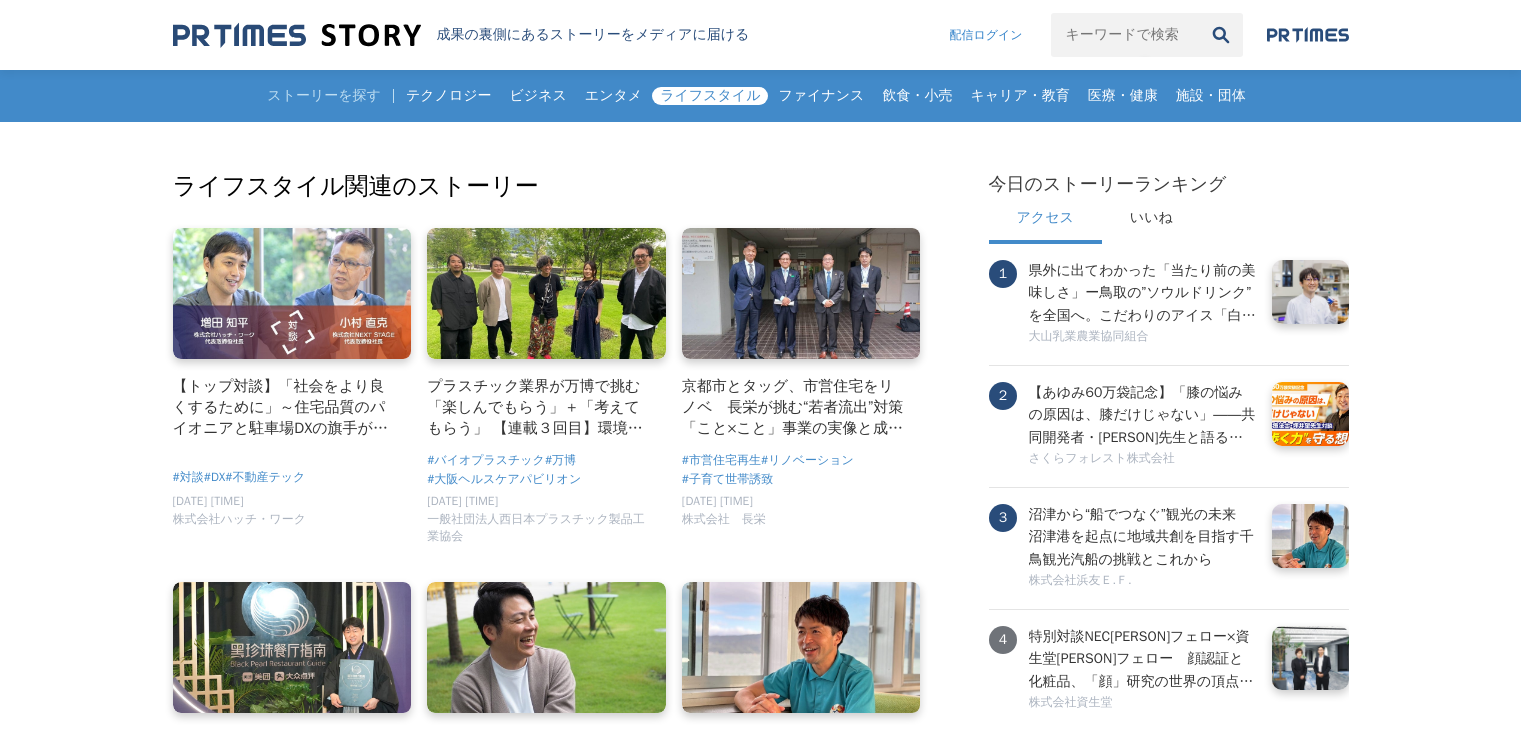 scroll, scrollTop: 0, scrollLeft: 0, axis: both 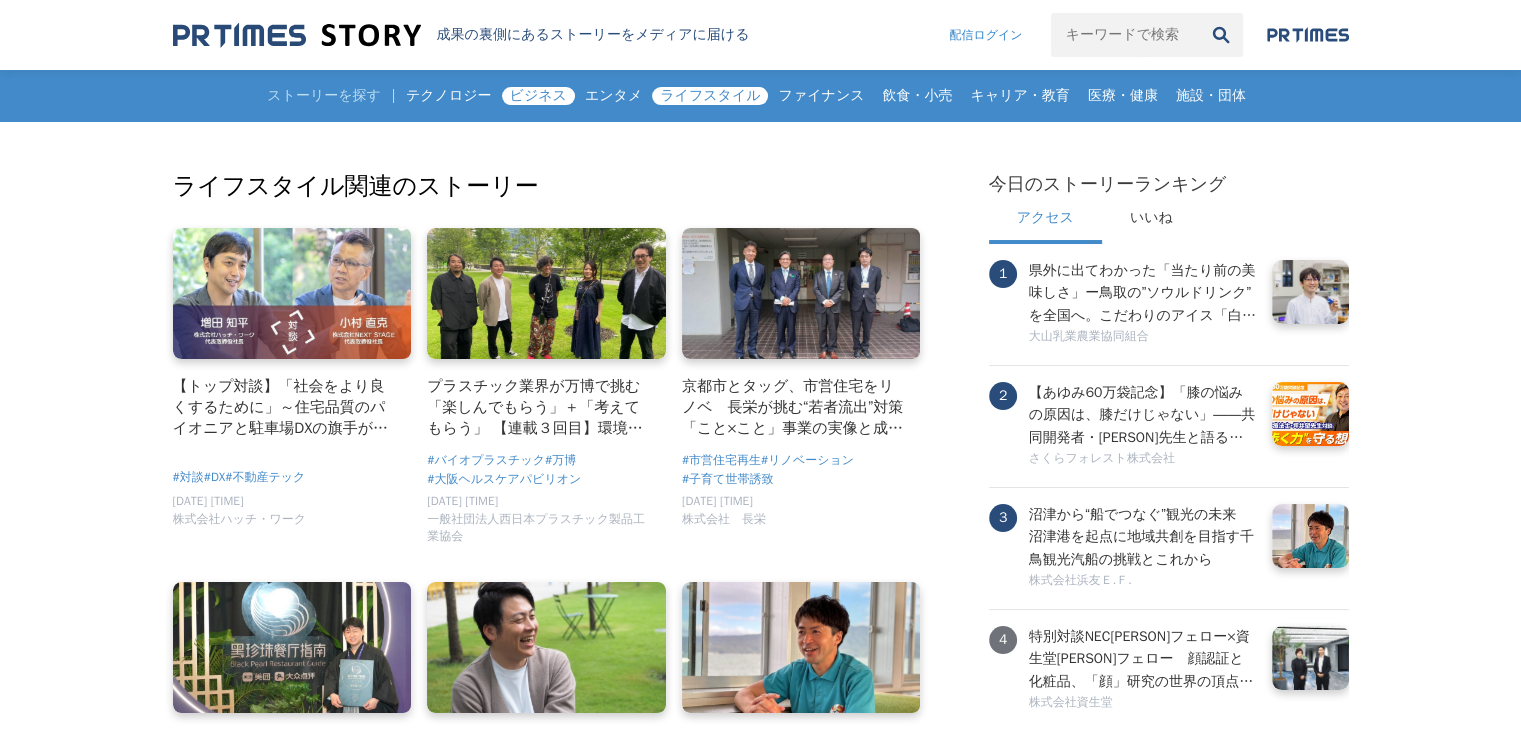 click on "ビジネス" at bounding box center (538, 96) 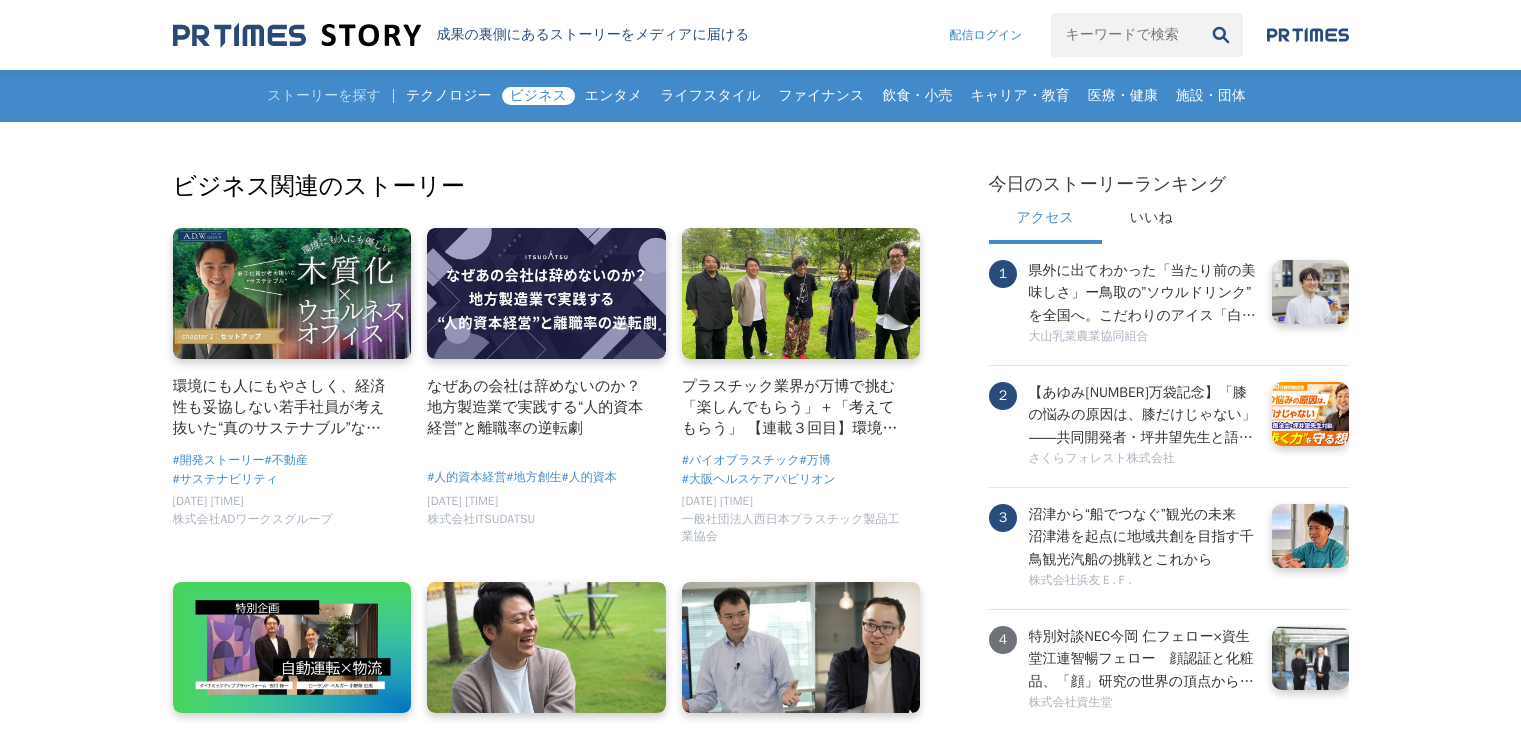 scroll, scrollTop: 0, scrollLeft: 0, axis: both 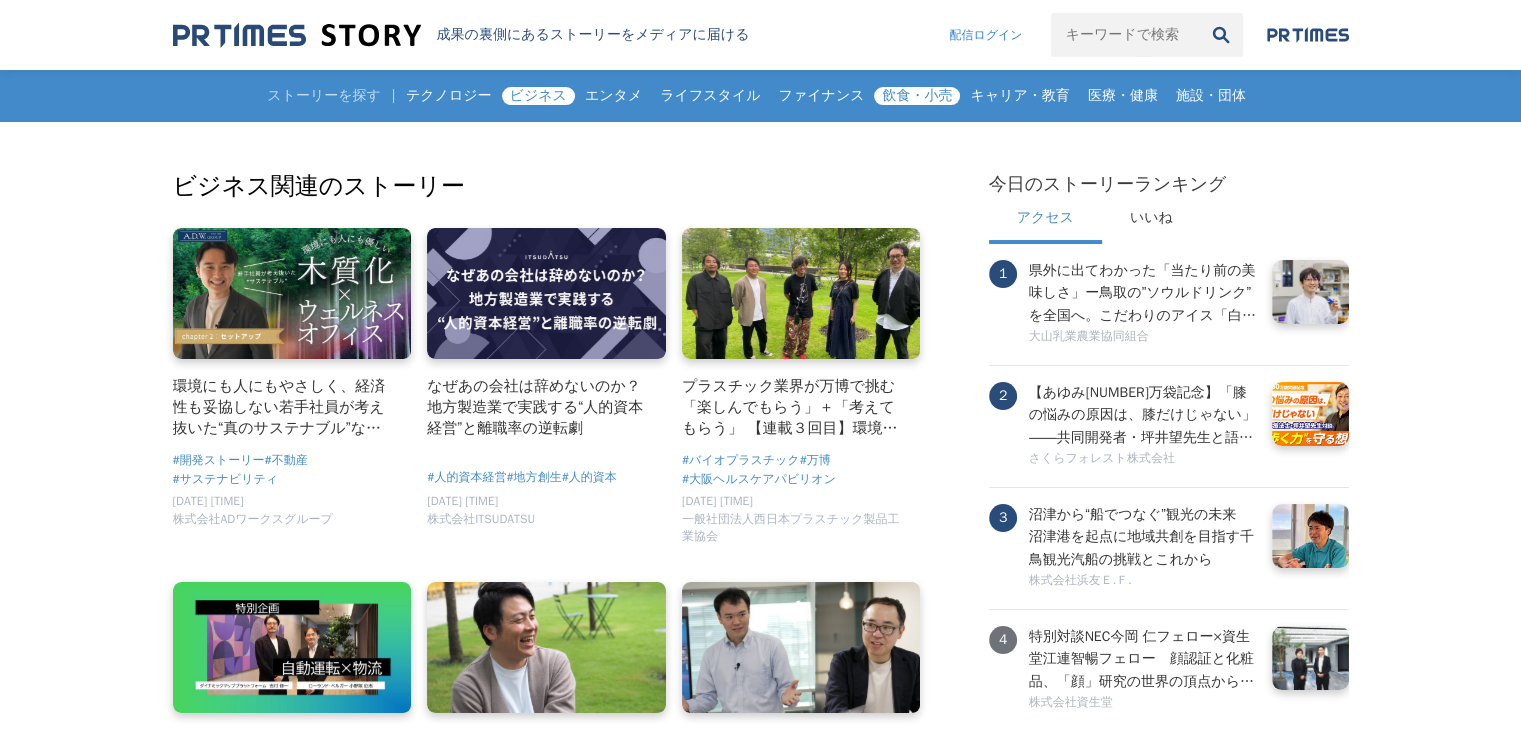 click on "飲食・小売" at bounding box center (917, 96) 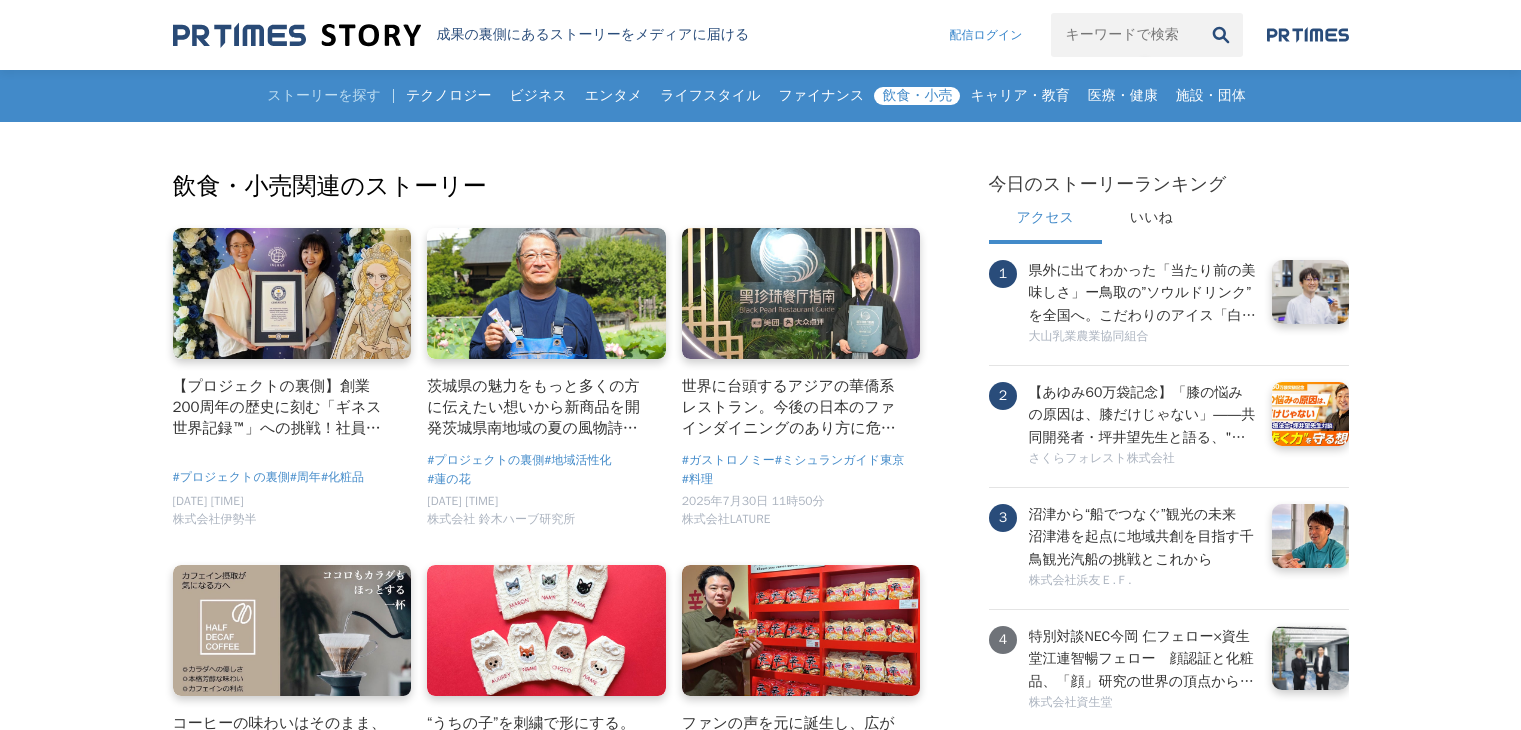 scroll, scrollTop: 0, scrollLeft: 0, axis: both 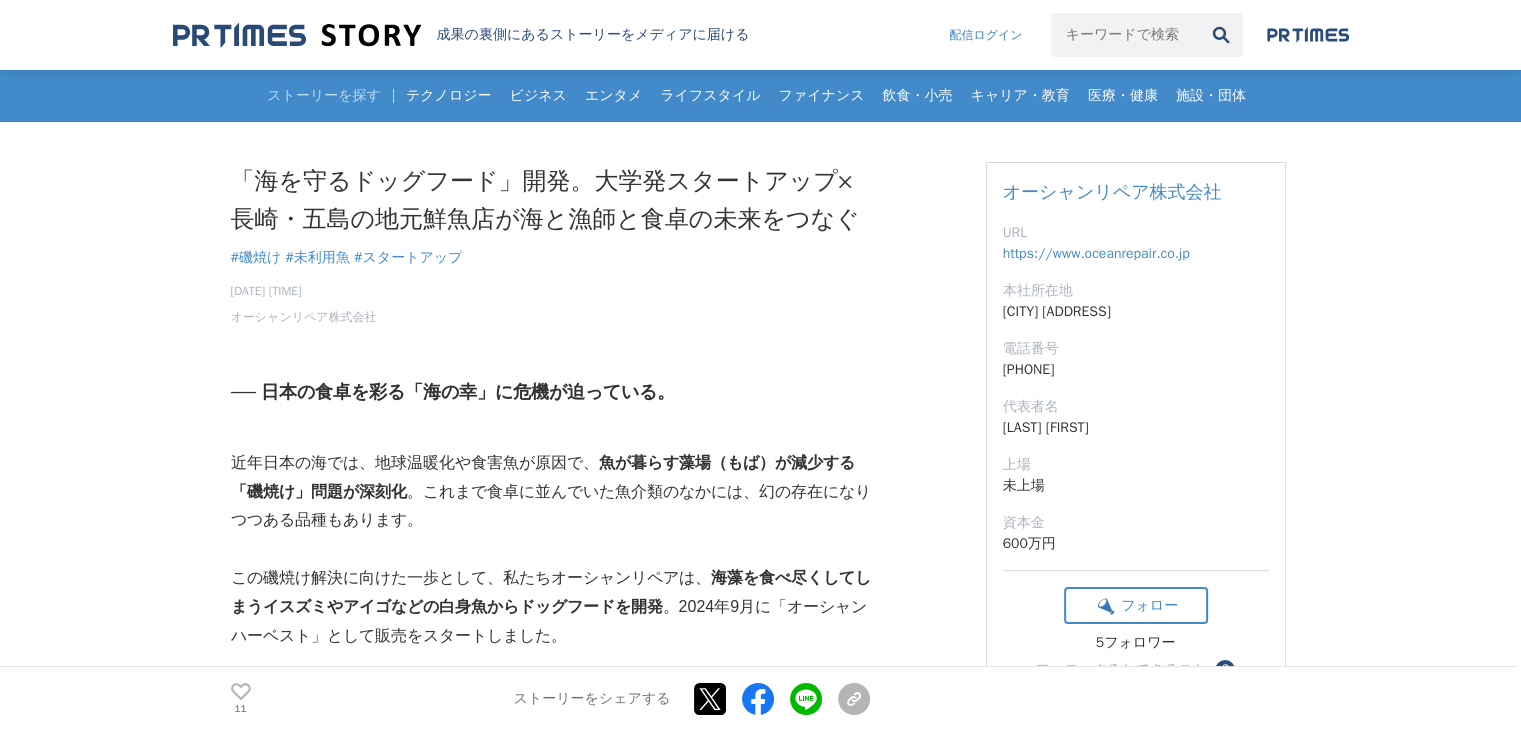 drag, startPoint x: 212, startPoint y: 317, endPoint x: 387, endPoint y: 309, distance: 175.18275 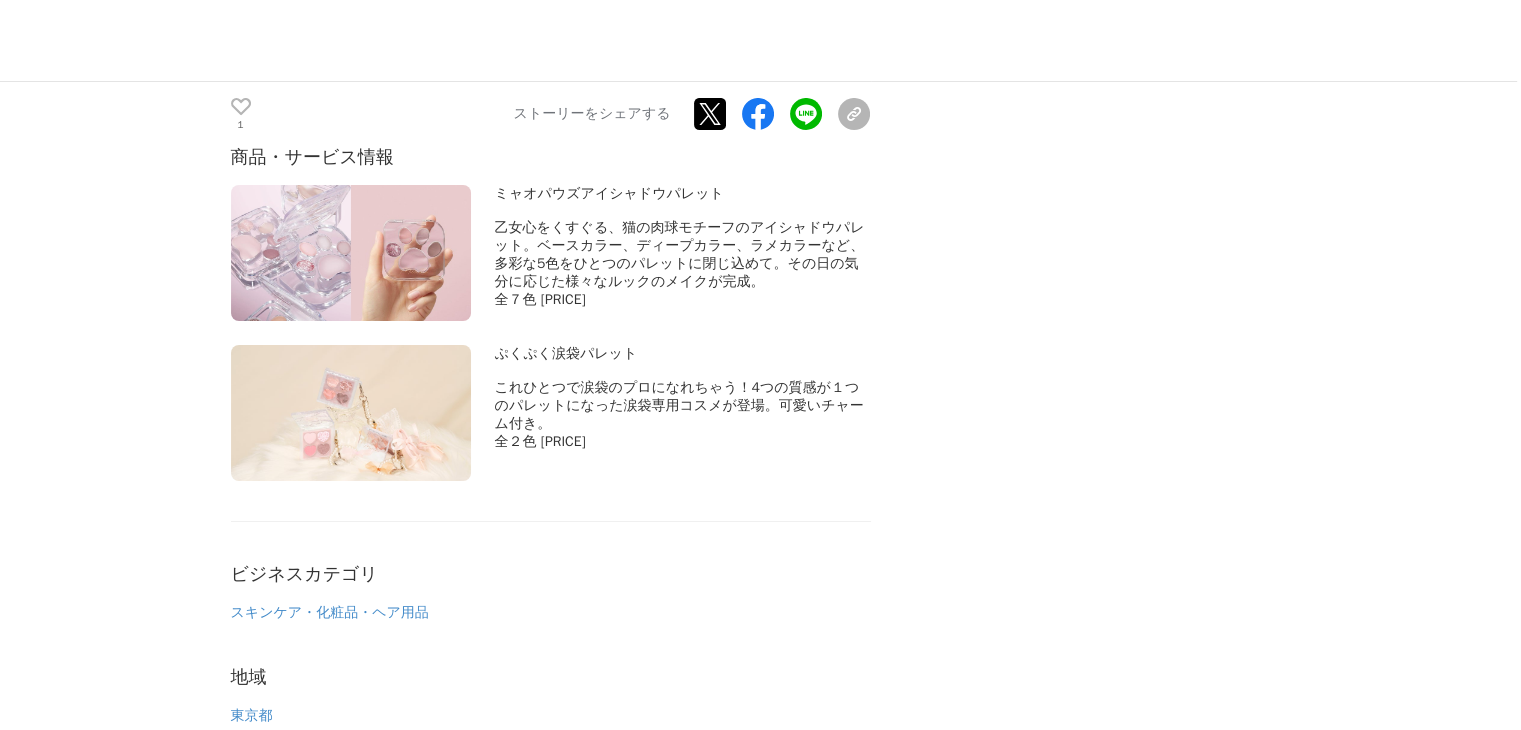 scroll, scrollTop: 0, scrollLeft: 0, axis: both 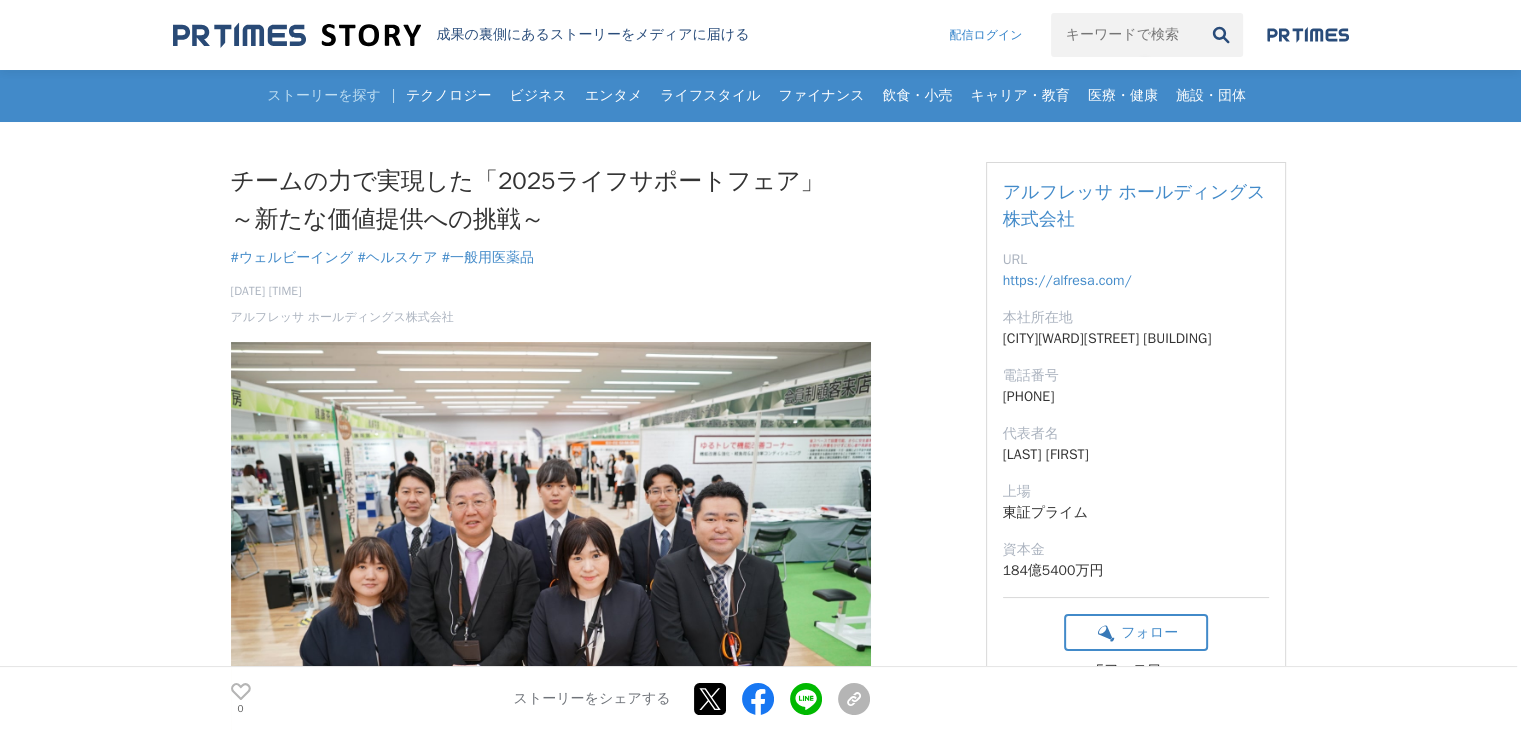 drag, startPoint x: 493, startPoint y: 313, endPoint x: 226, endPoint y: 307, distance: 267.0674 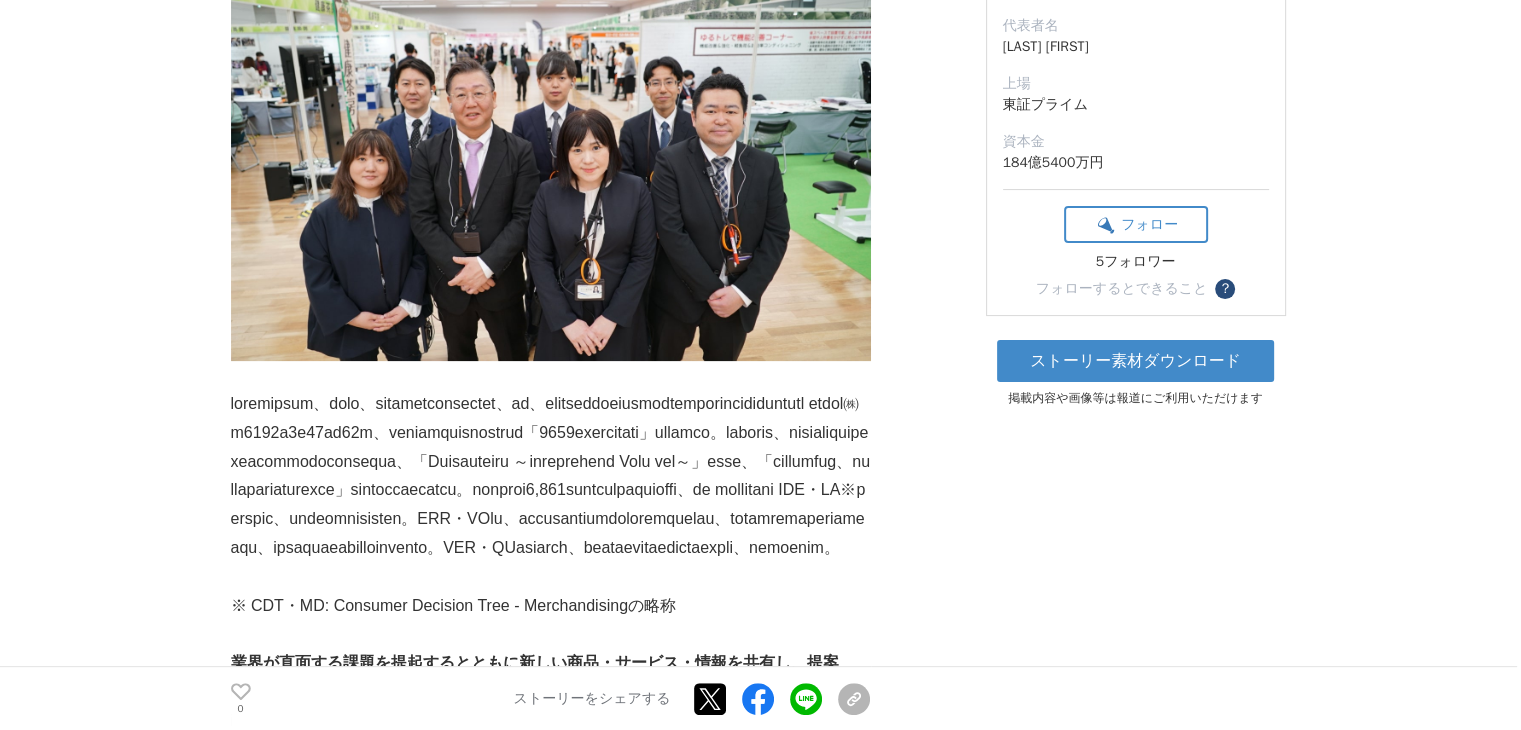 scroll, scrollTop: 0, scrollLeft: 0, axis: both 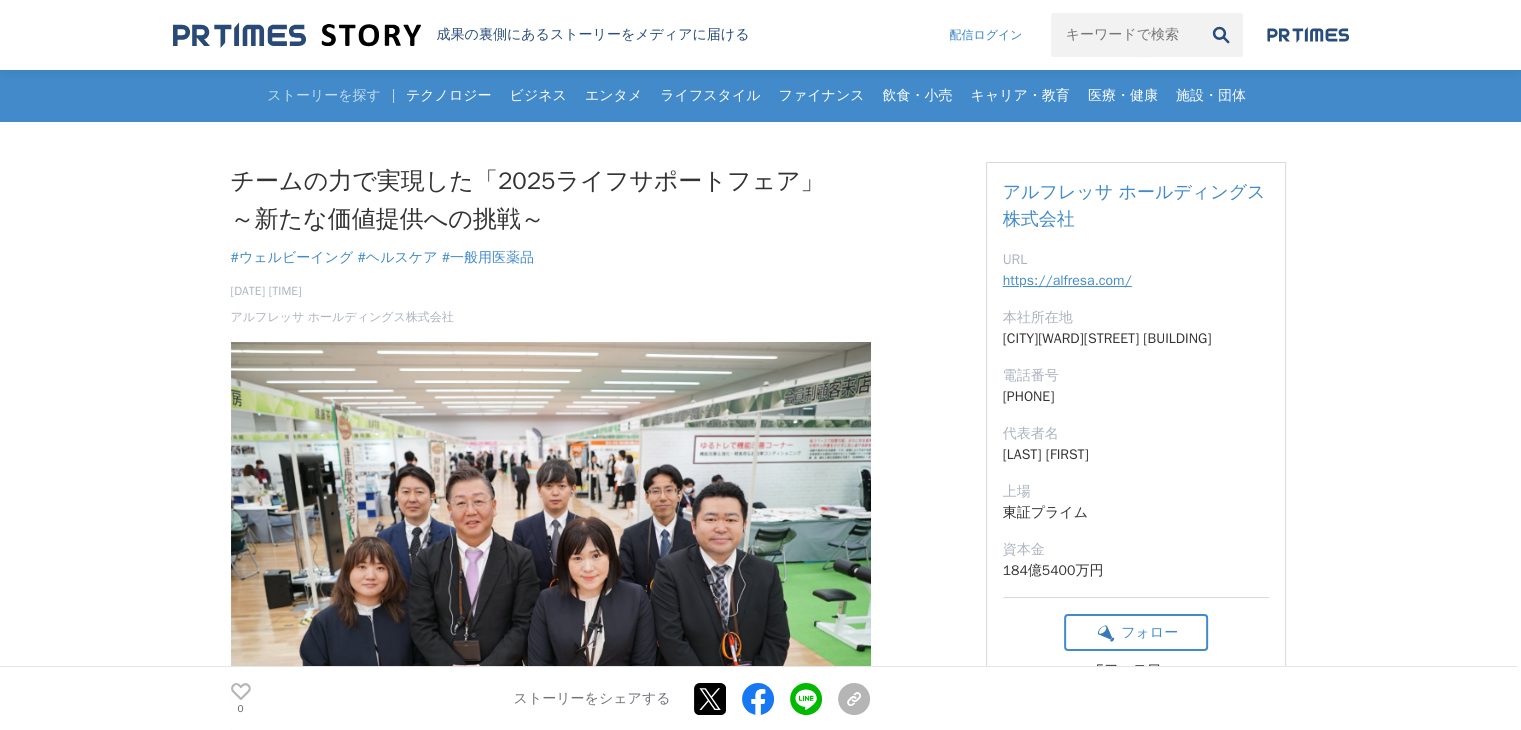 click on "https://alfresa.com/" at bounding box center (1067, 280) 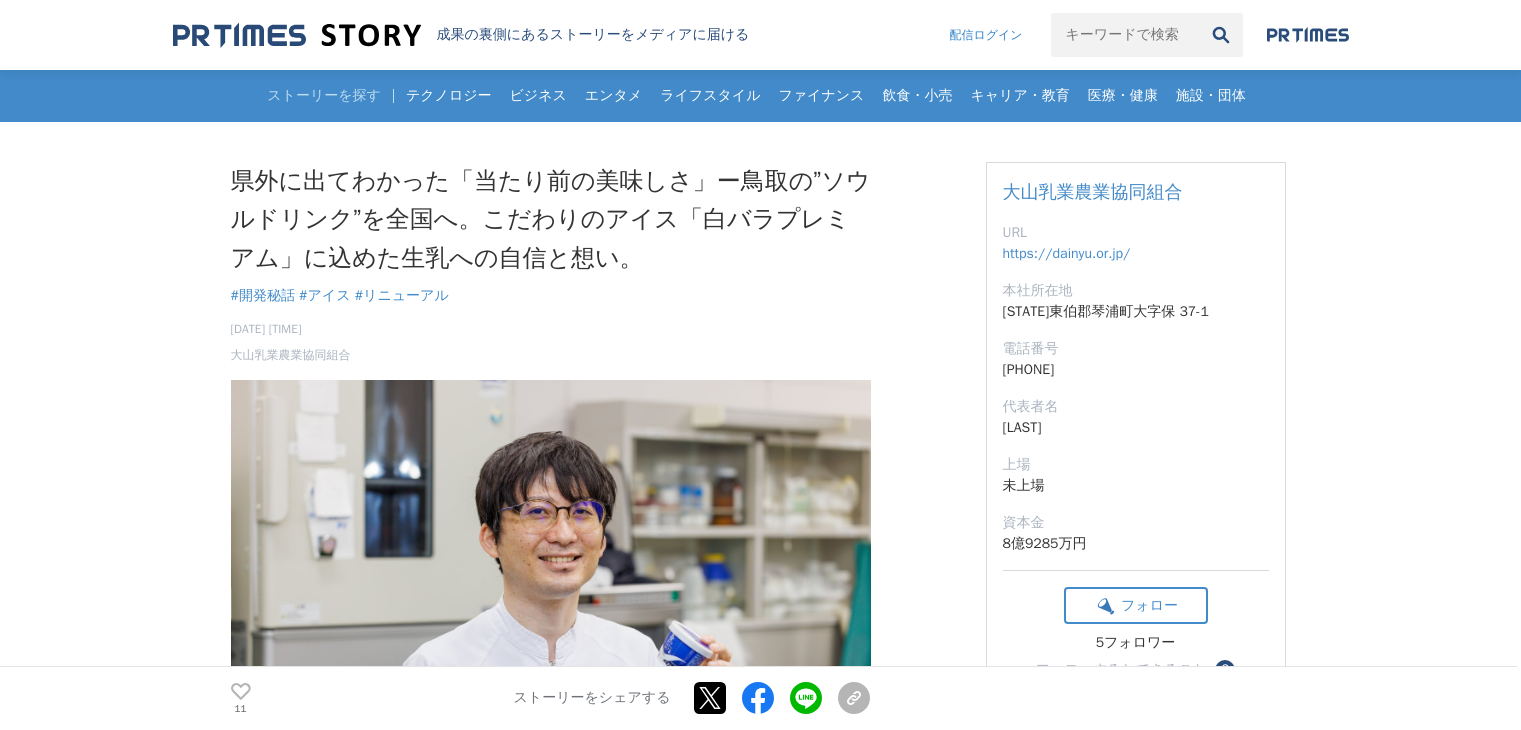 scroll, scrollTop: 0, scrollLeft: 0, axis: both 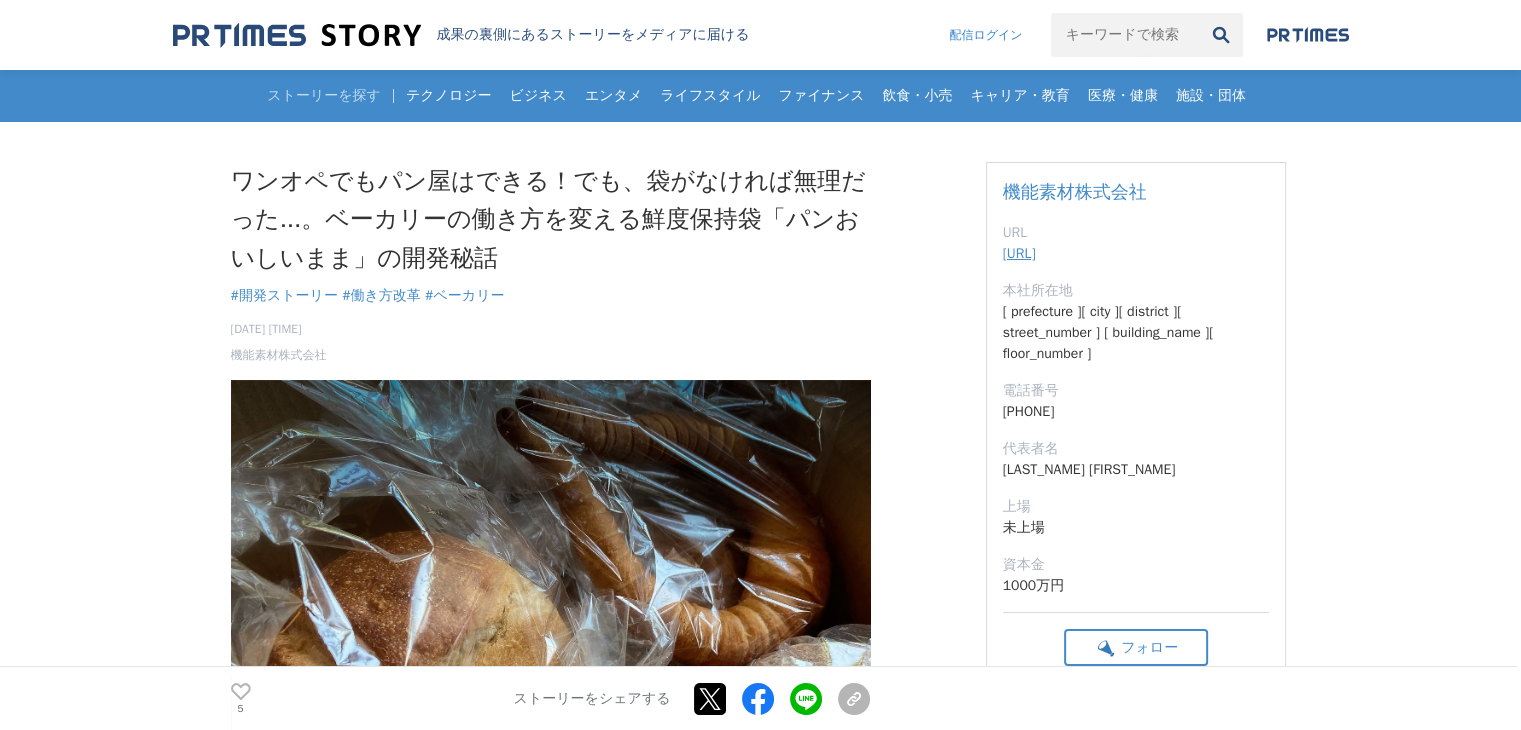 click on "[URL]" at bounding box center [1019, 253] 